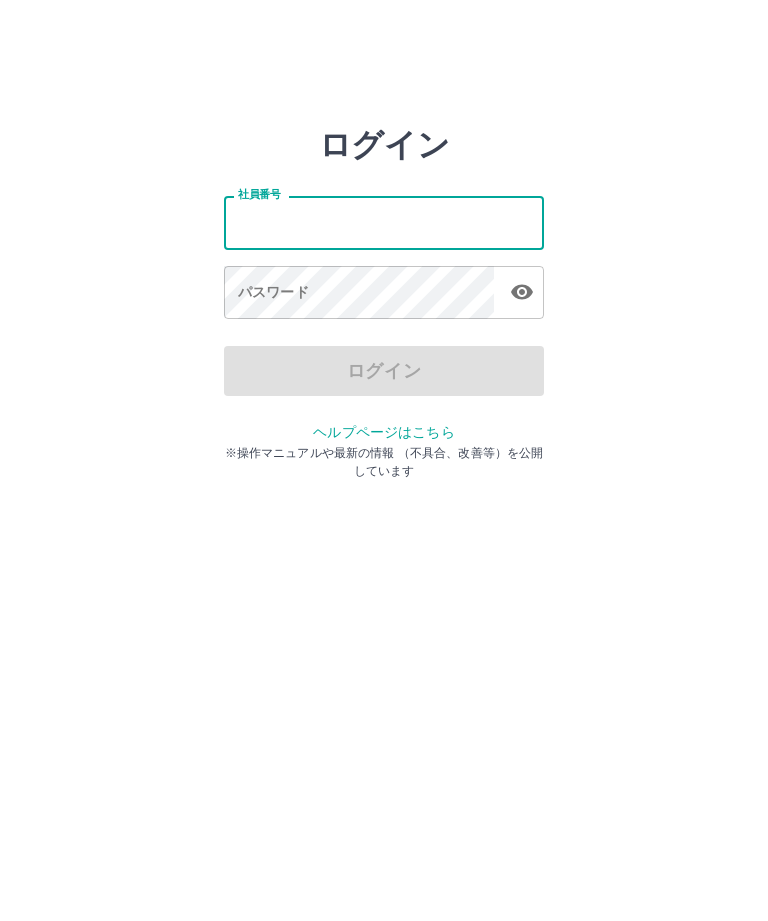 scroll, scrollTop: 0, scrollLeft: 0, axis: both 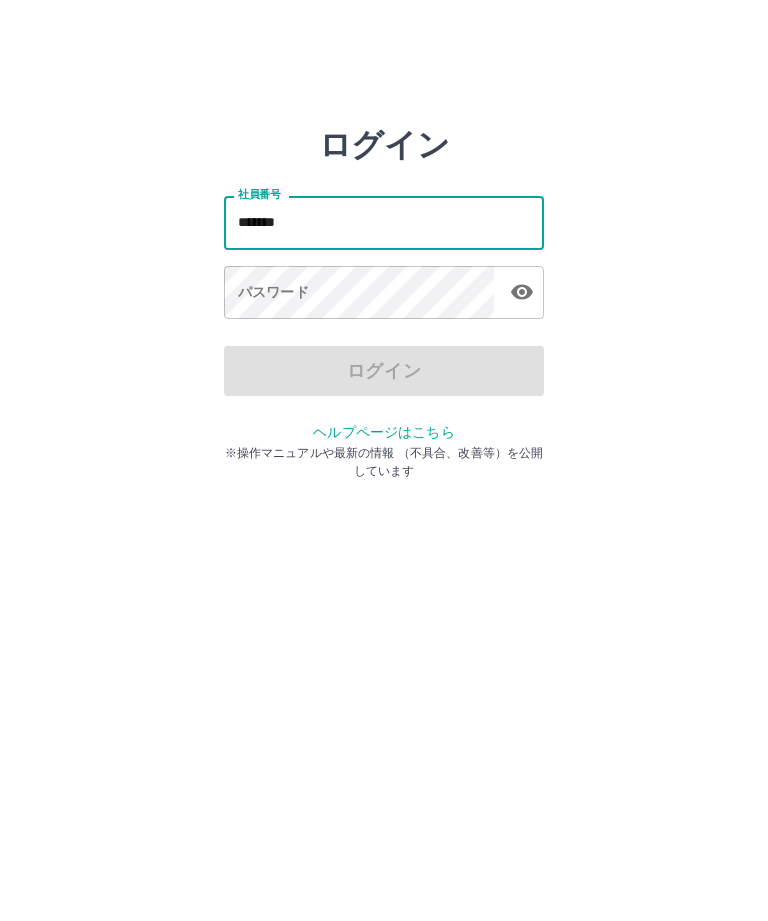 type on "*******" 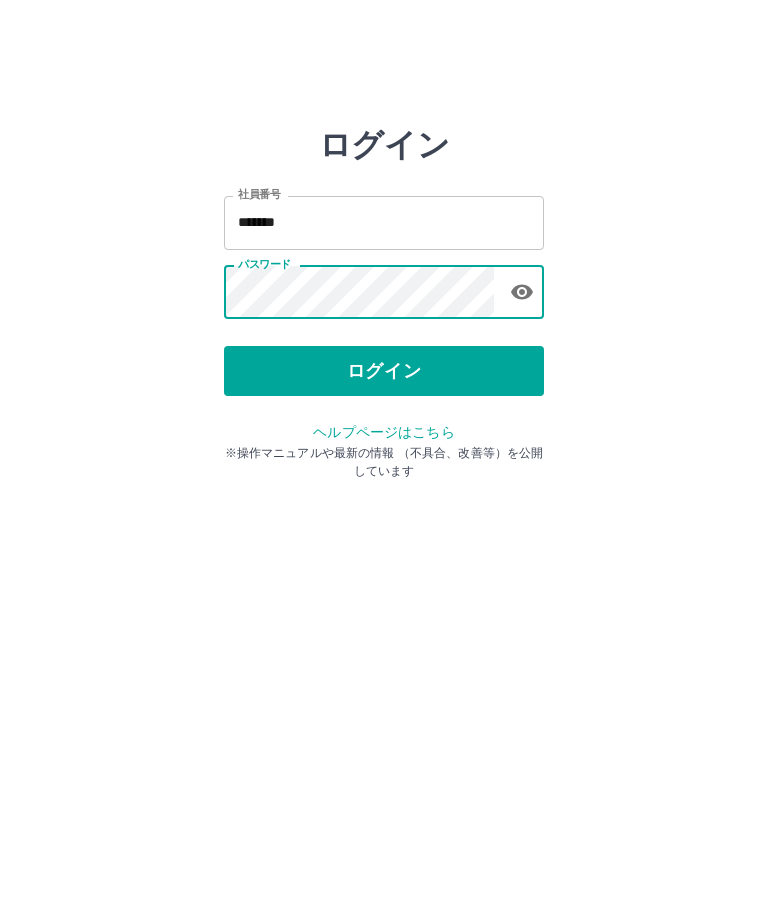click on "ログイン" at bounding box center (384, 371) 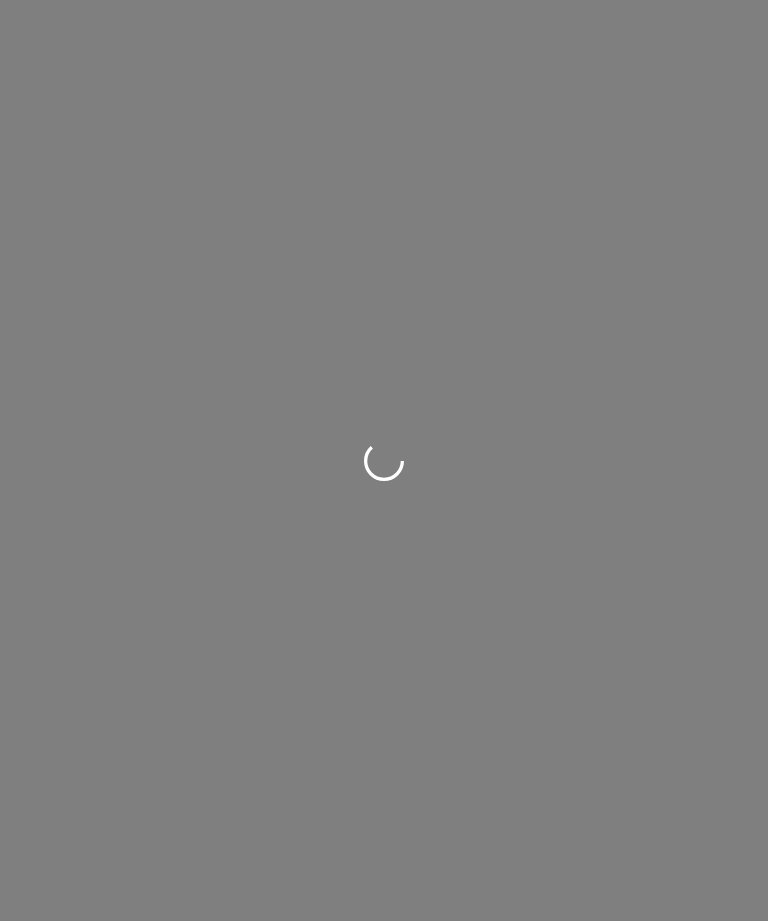 scroll, scrollTop: 0, scrollLeft: 0, axis: both 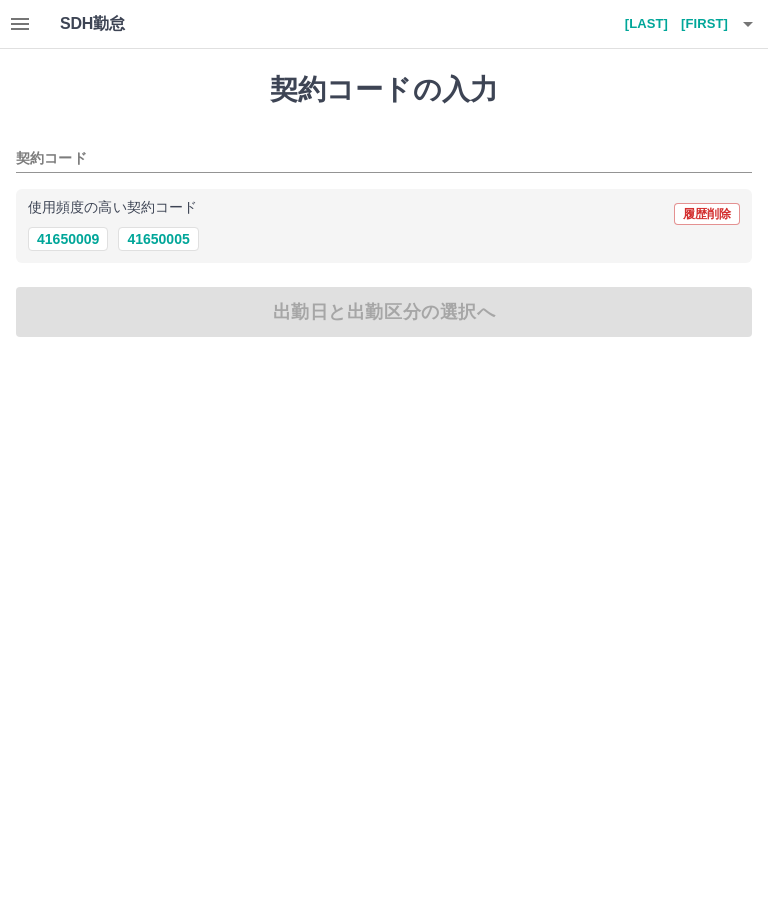 click on "41650005" at bounding box center (158, 239) 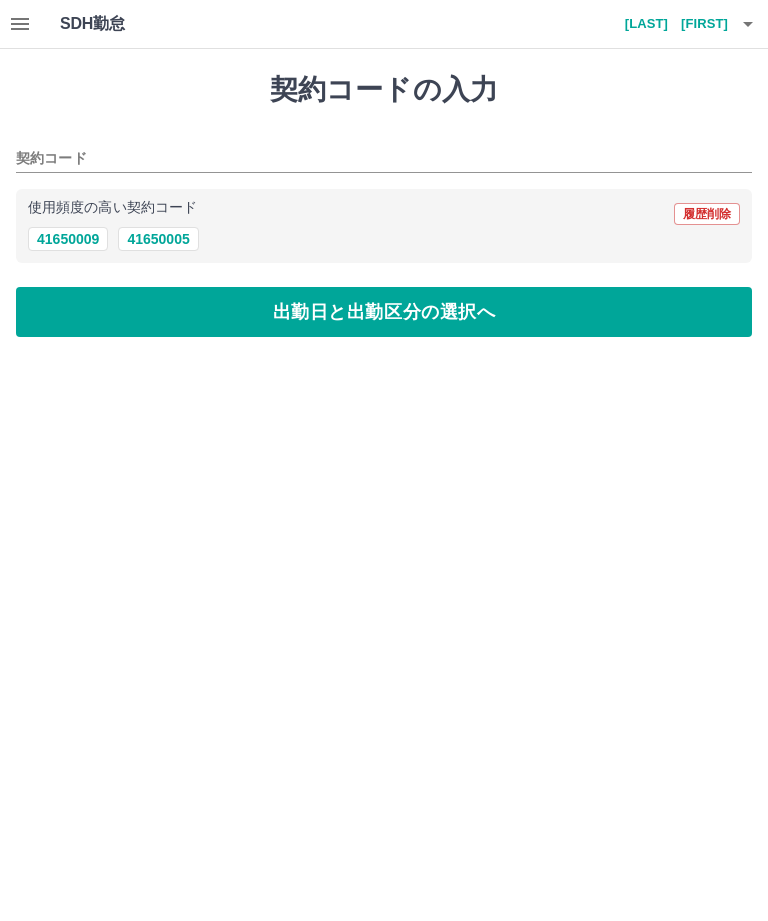 type on "********" 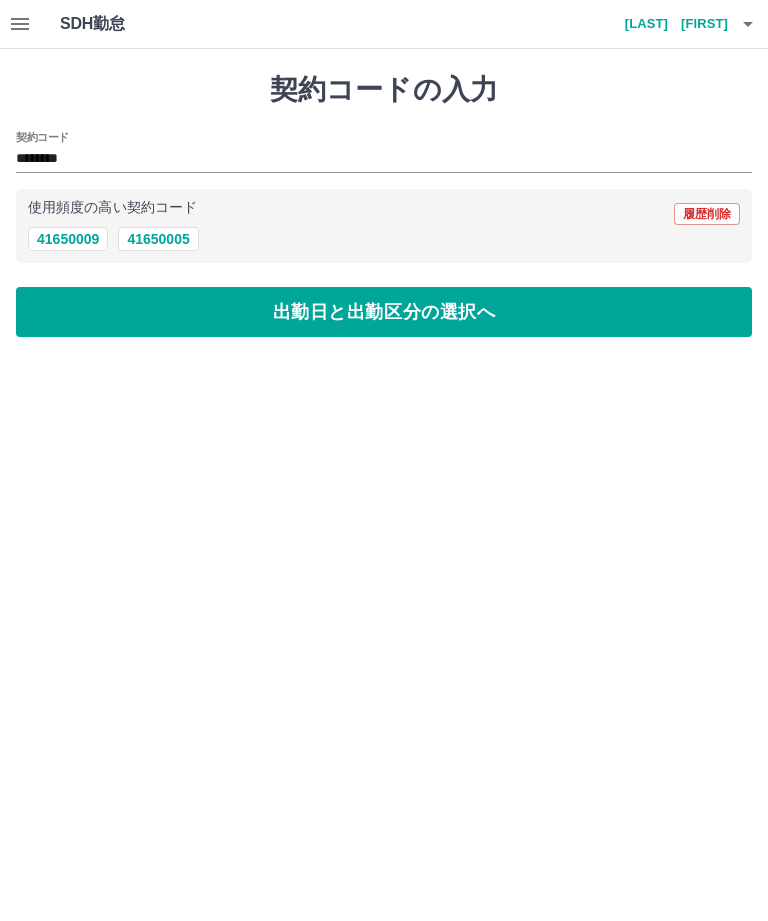 click on "出勤日と出勤区分の選択へ" at bounding box center [384, 312] 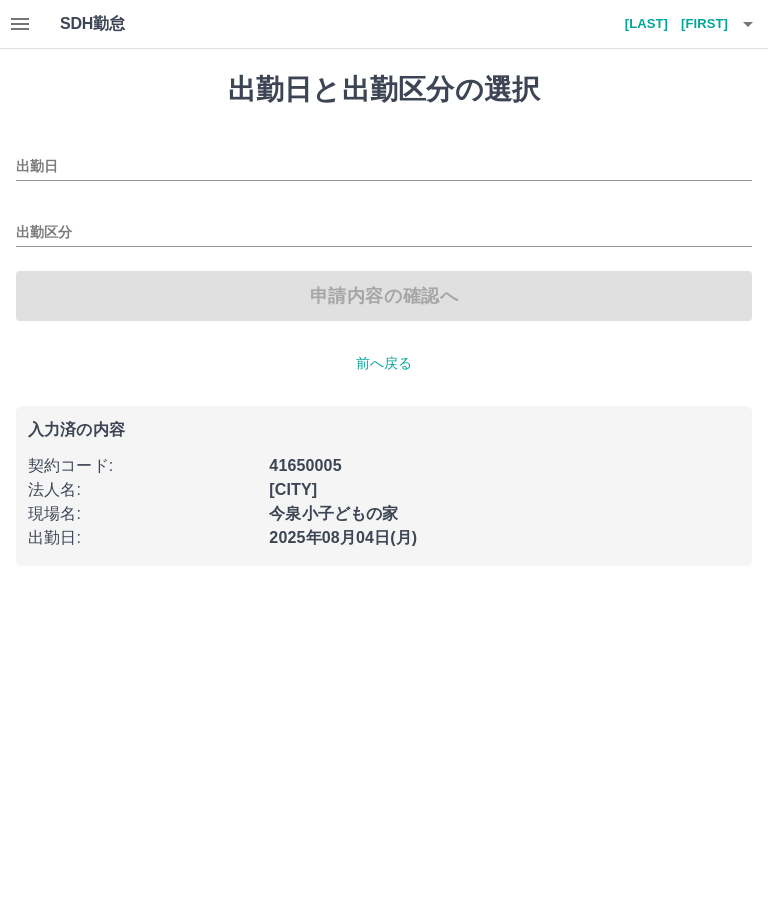 type on "**********" 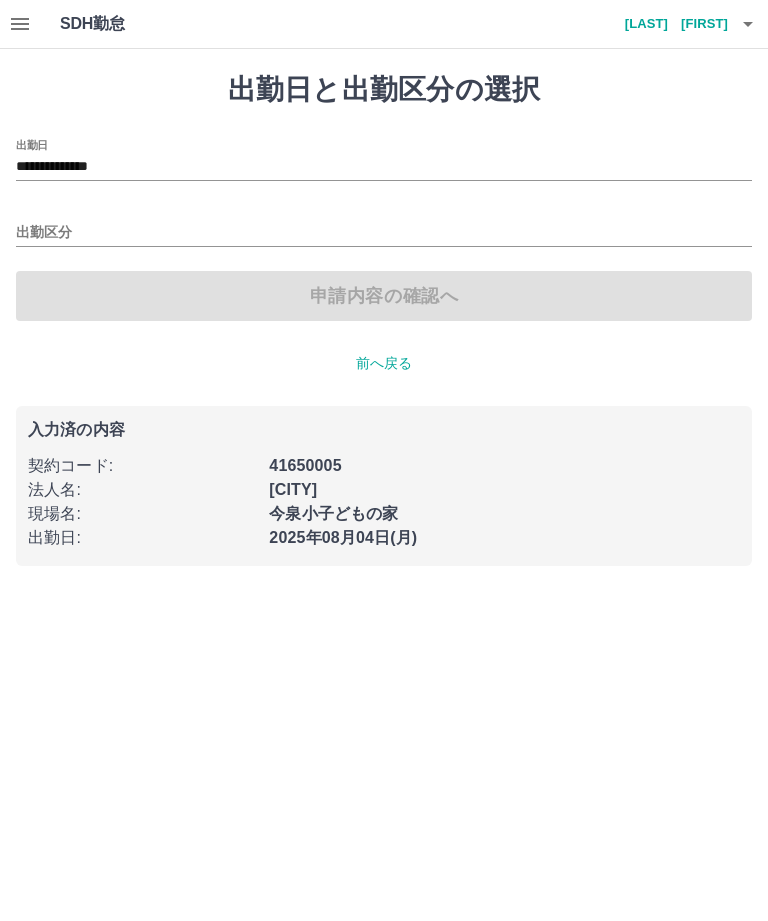 click on "出勤区分" at bounding box center (384, 233) 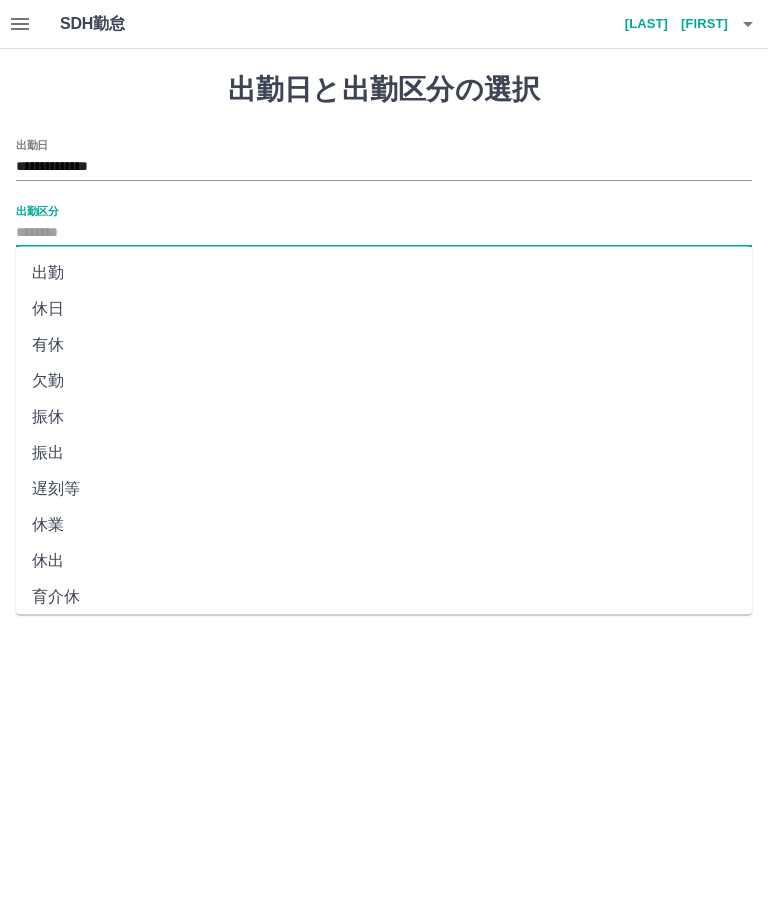 click on "出勤" at bounding box center [384, 273] 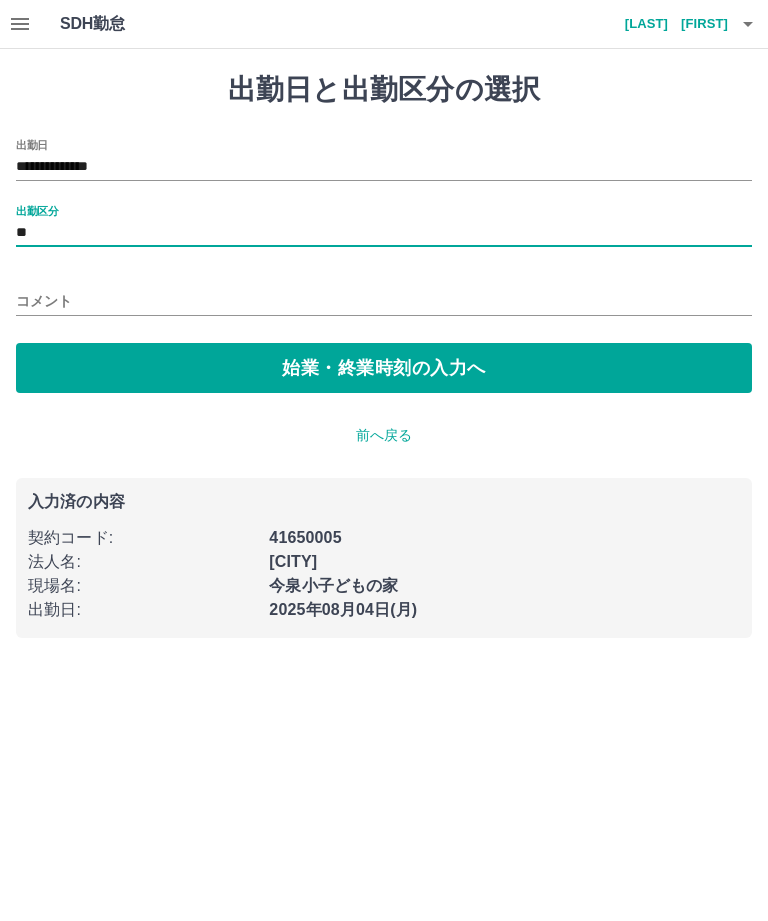 click on "始業・終業時刻の入力へ" at bounding box center [384, 368] 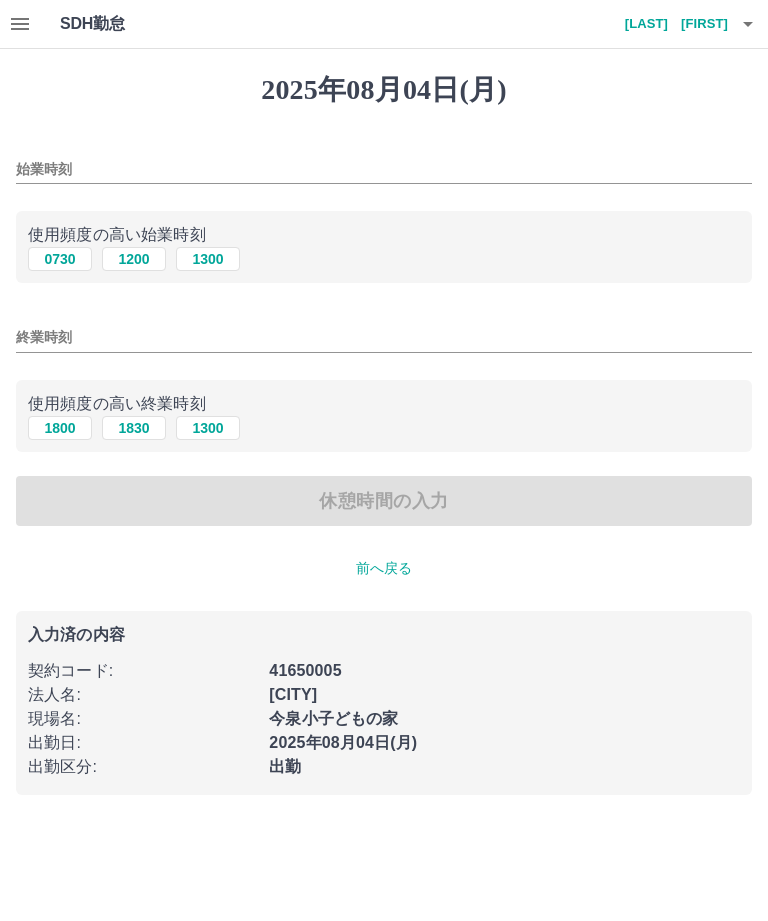 click on "0730" at bounding box center [60, 259] 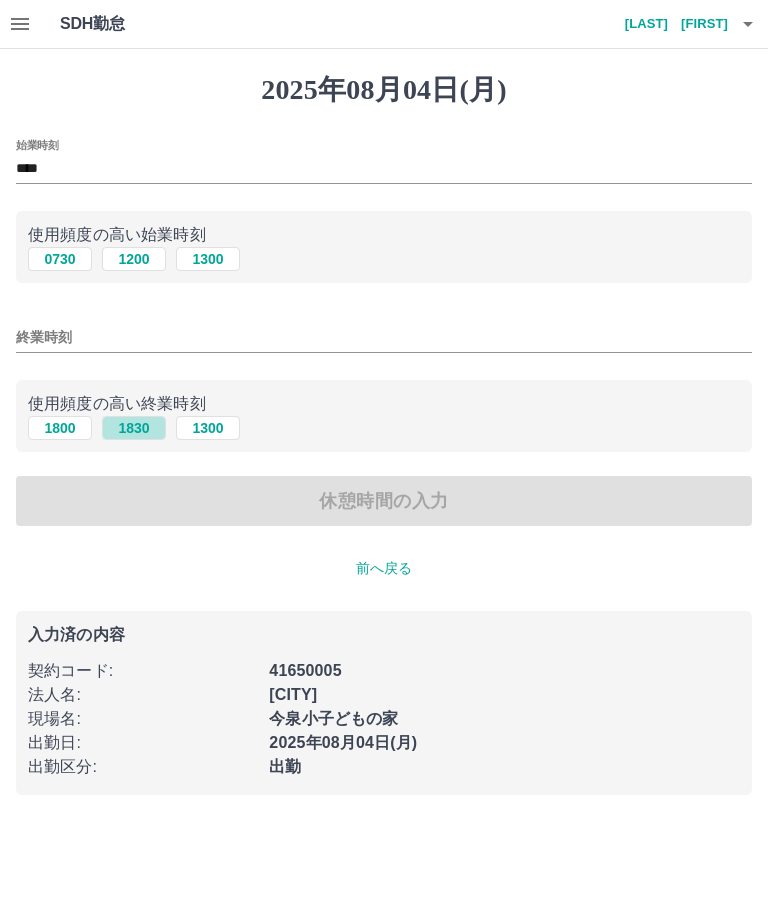 click on "1830" at bounding box center (134, 428) 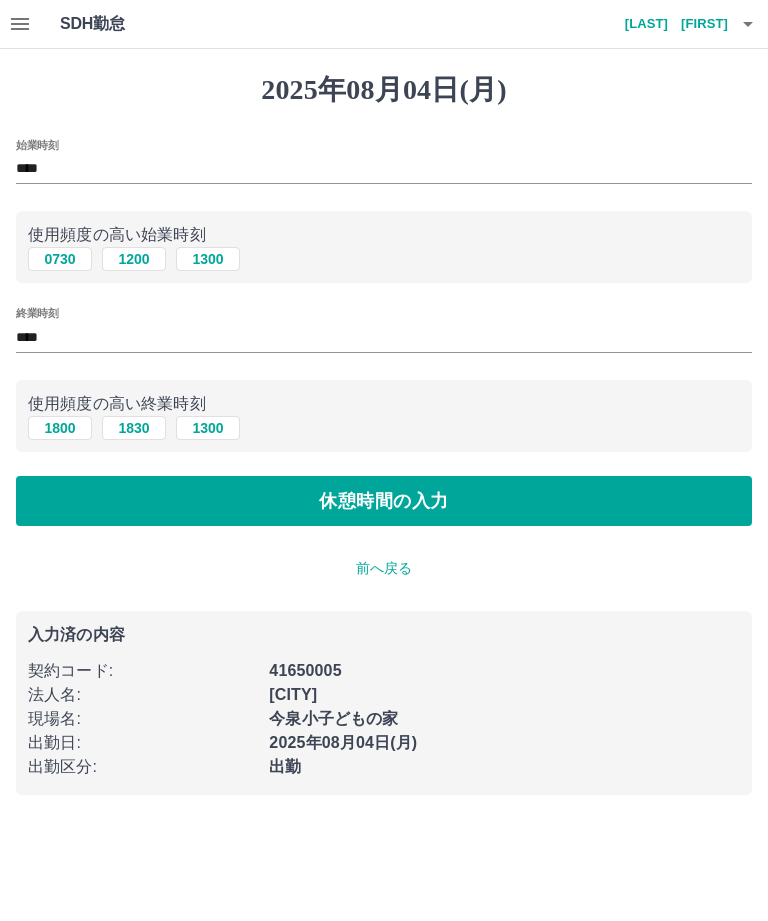 click on "休憩時間の入力" at bounding box center [384, 501] 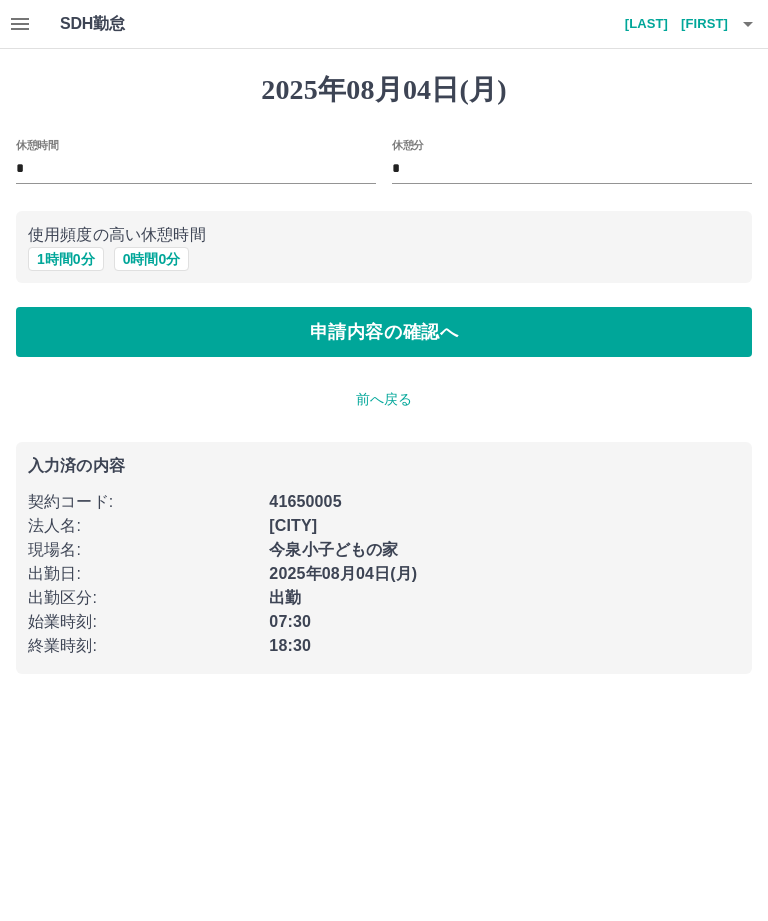 click on "1 時間 0 分" at bounding box center (66, 259) 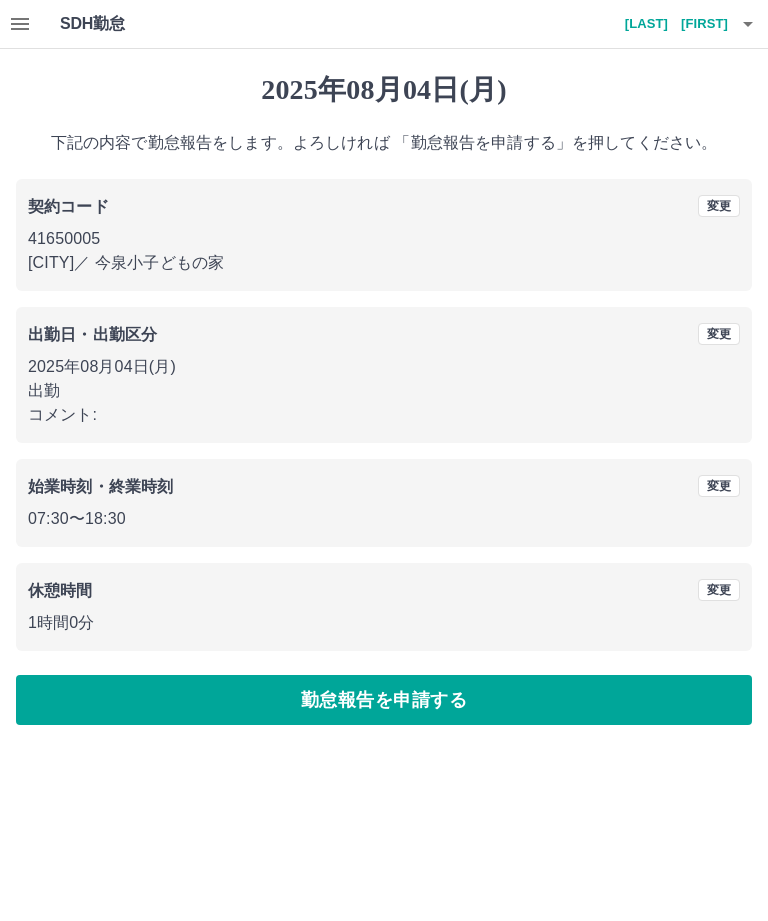click on "勤怠報告を申請する" at bounding box center (384, 700) 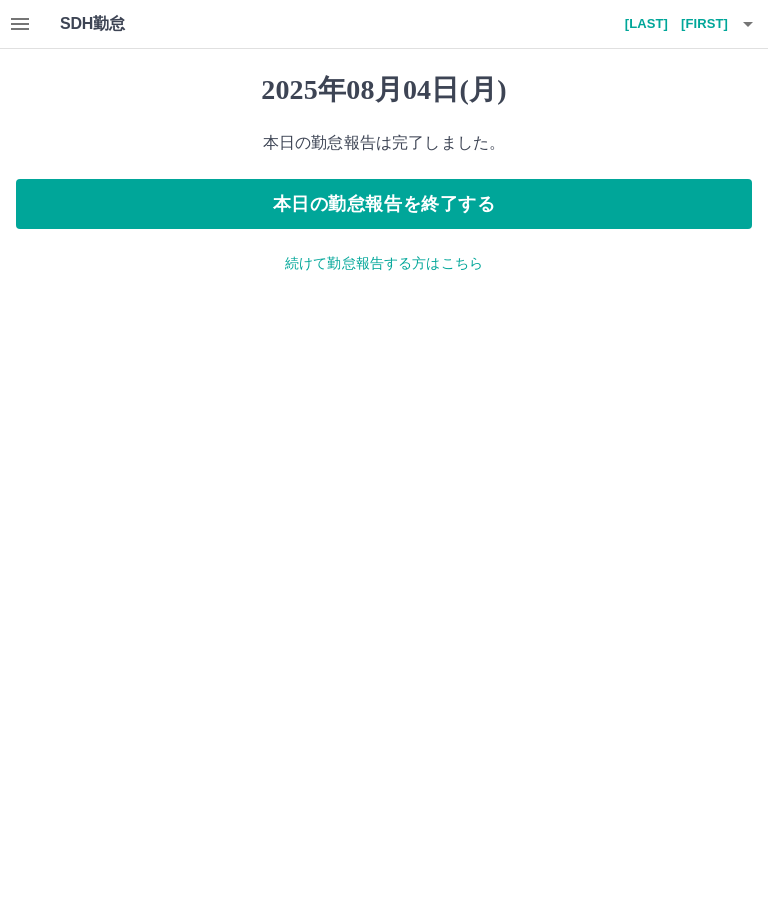 click on "本日の勤怠報告を終了する" at bounding box center [384, 204] 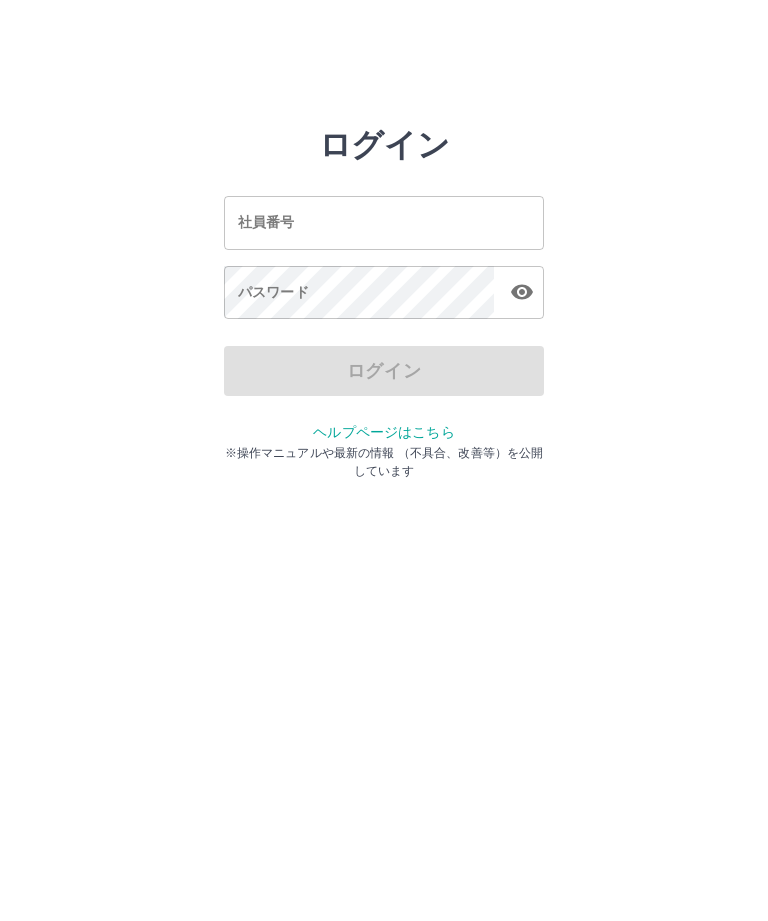 scroll, scrollTop: 0, scrollLeft: 0, axis: both 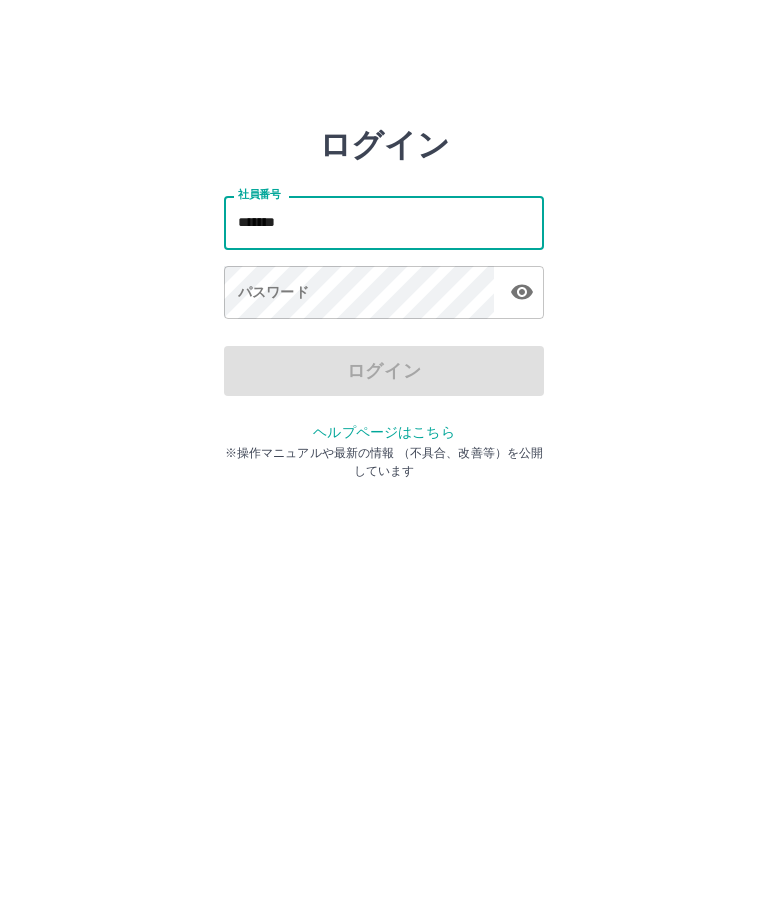 type on "*******" 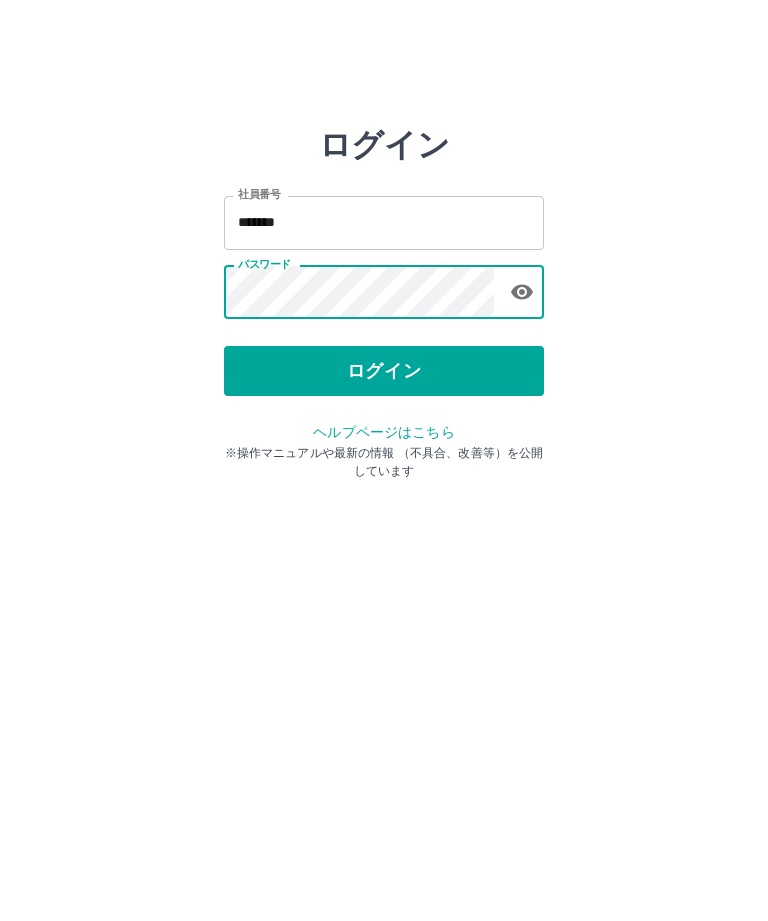 click on "ログイン" at bounding box center (384, 371) 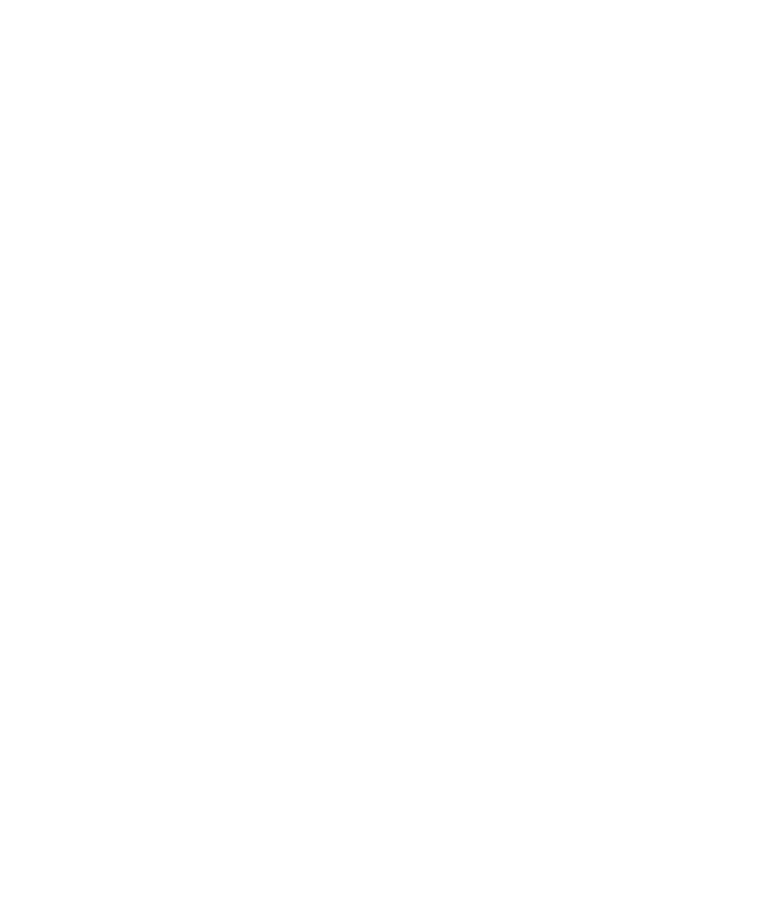 scroll, scrollTop: 0, scrollLeft: 0, axis: both 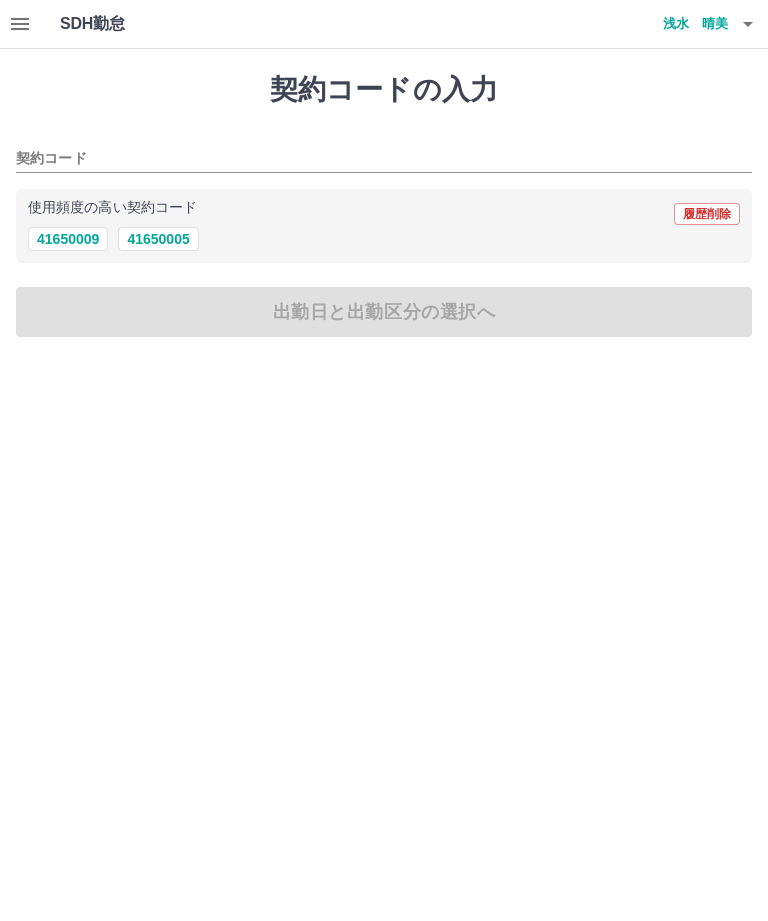 click on "41650005" at bounding box center (158, 239) 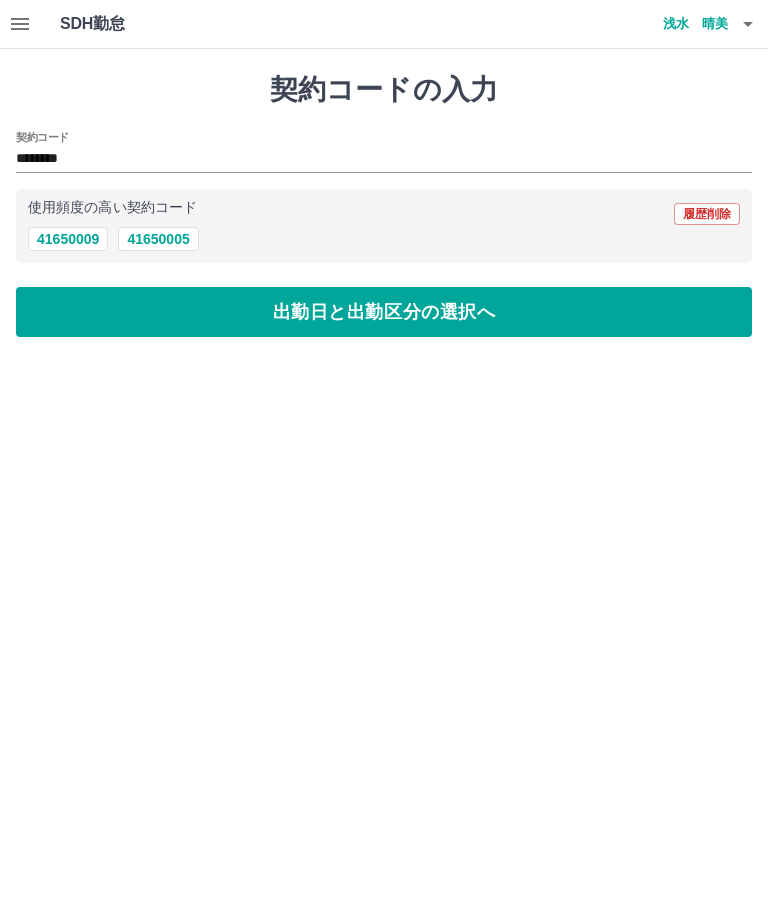 click on "出勤日と出勤区分の選択へ" at bounding box center [384, 312] 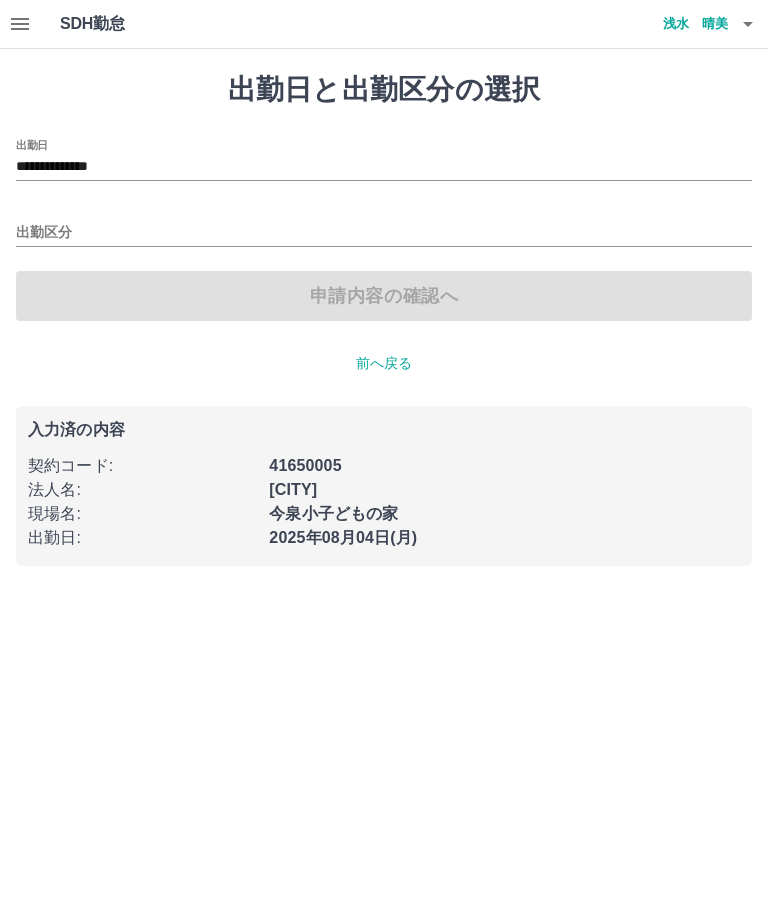click on "出勤区分" at bounding box center (384, 233) 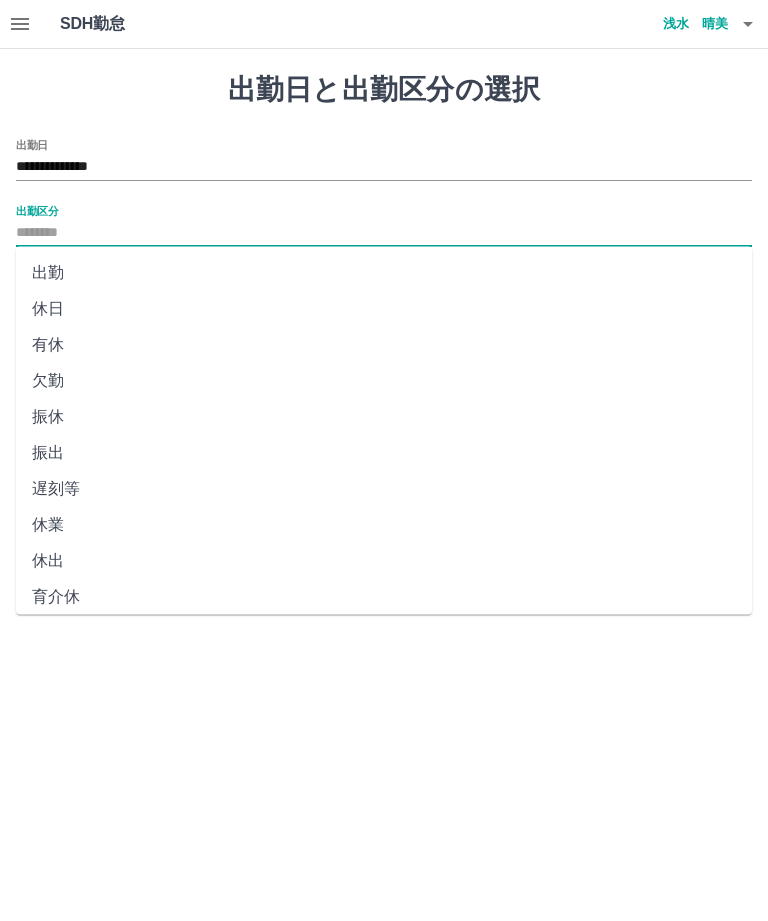 click on "出勤" at bounding box center [384, 273] 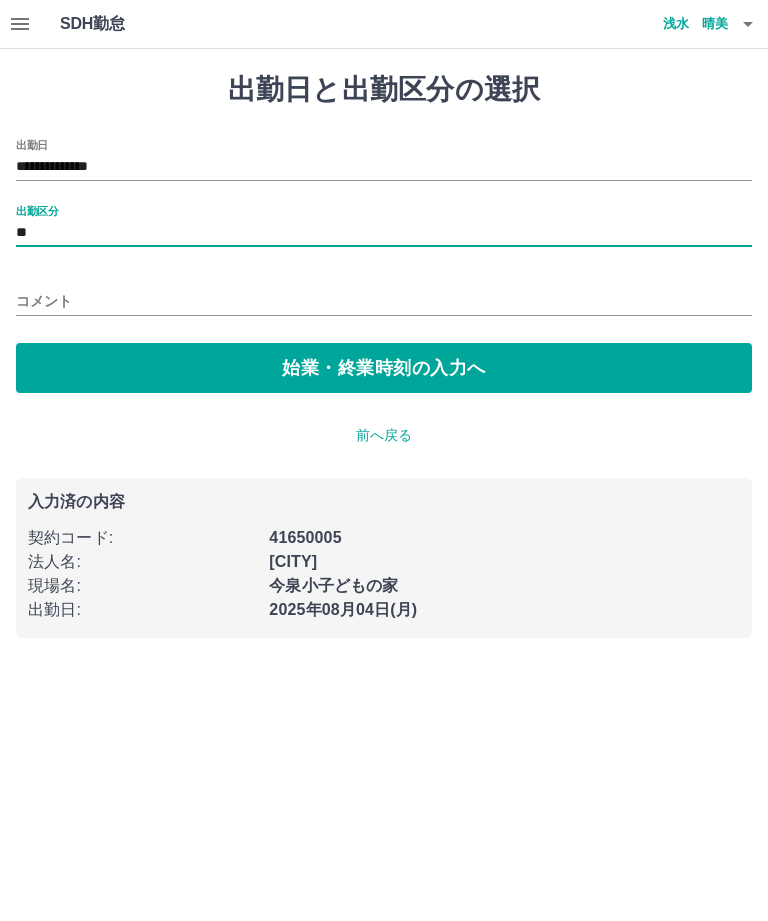 click on "コメント" at bounding box center (384, 301) 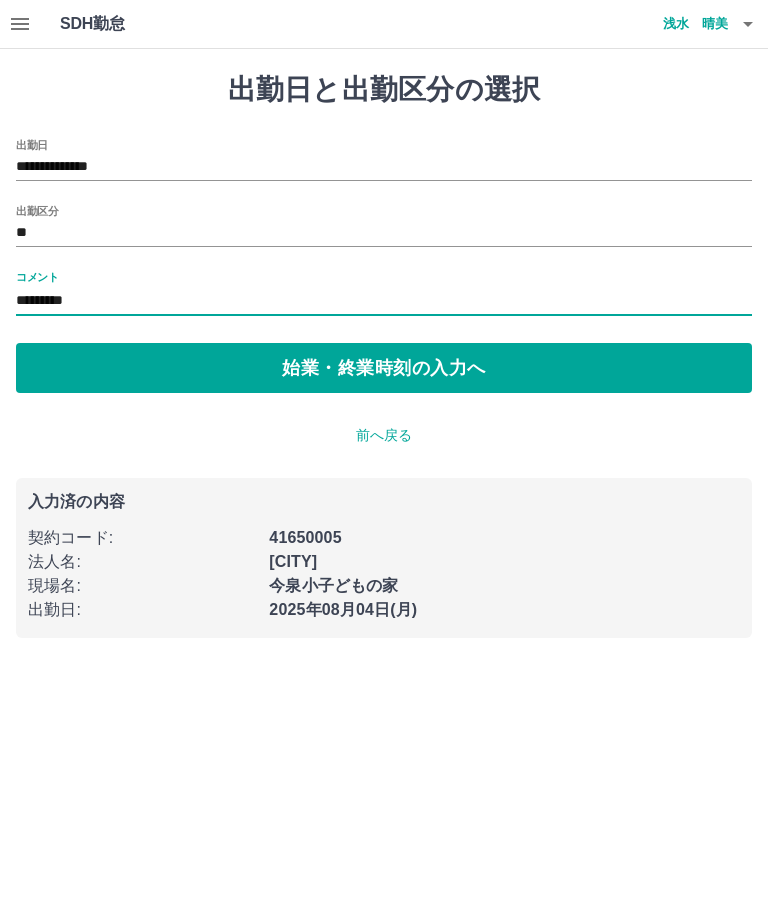 type on "*********" 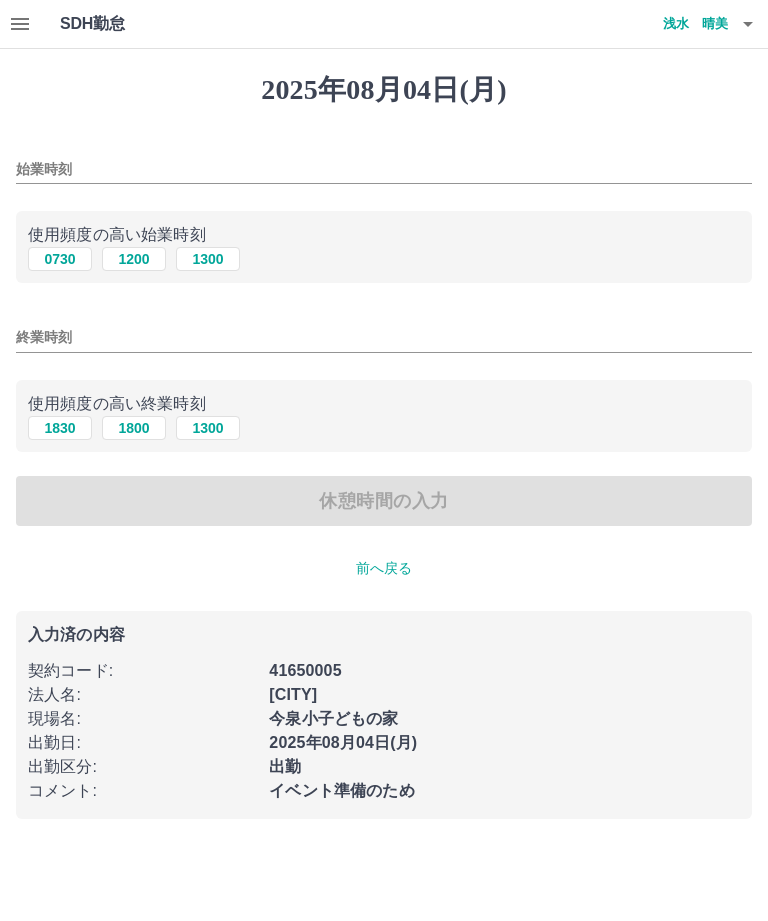 click on "0730" at bounding box center (60, 259) 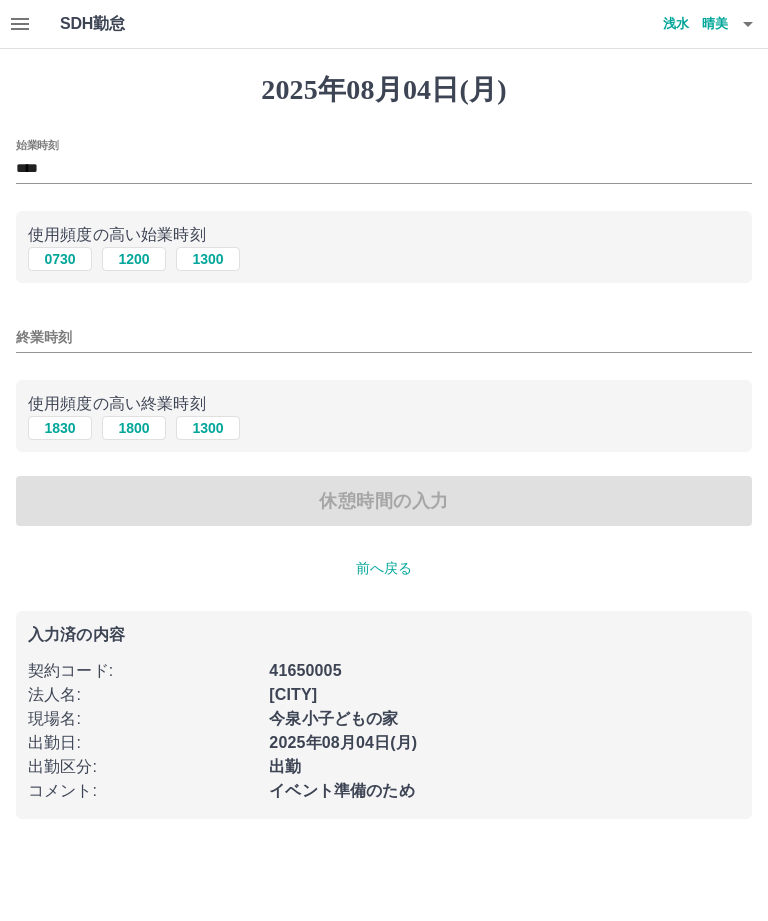 click on "終業時刻" at bounding box center [384, 337] 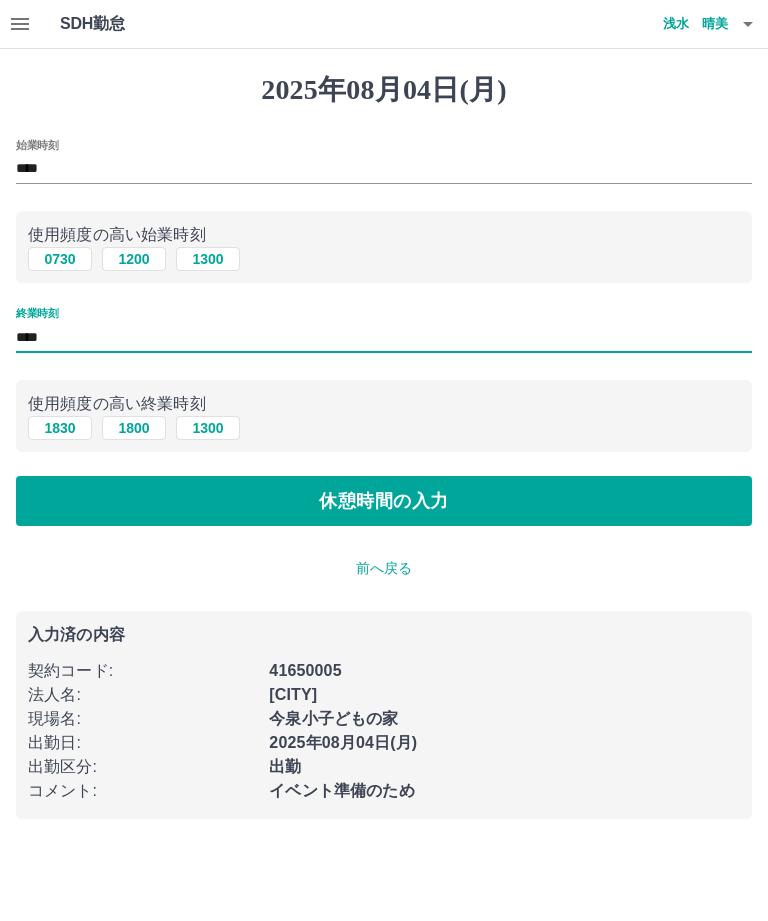type on "****" 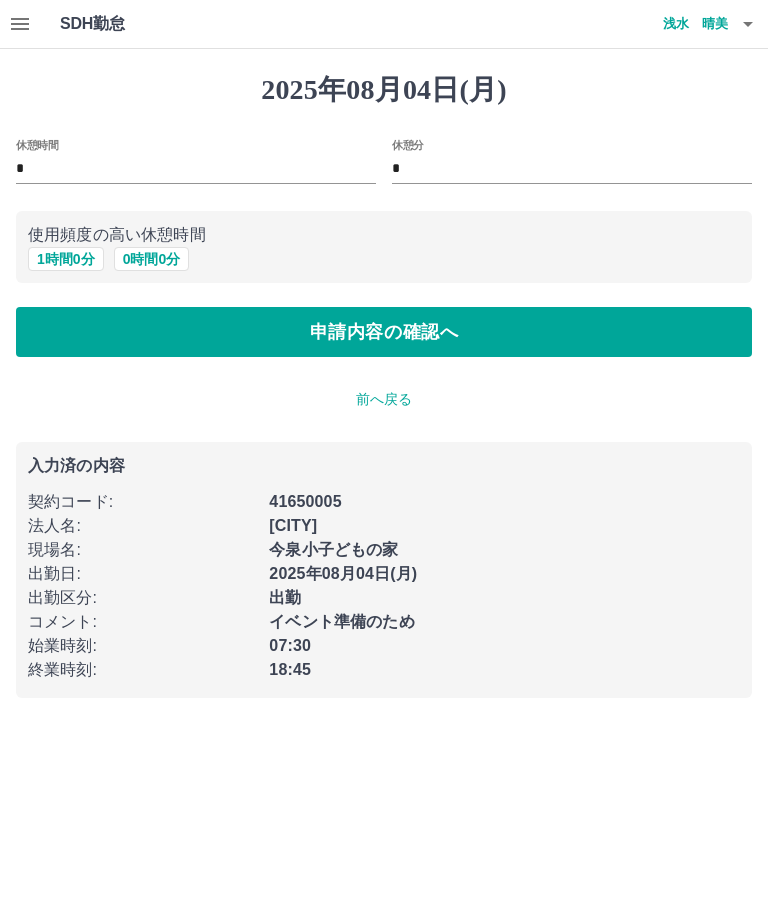 click on "1 時間 0 分" at bounding box center (66, 259) 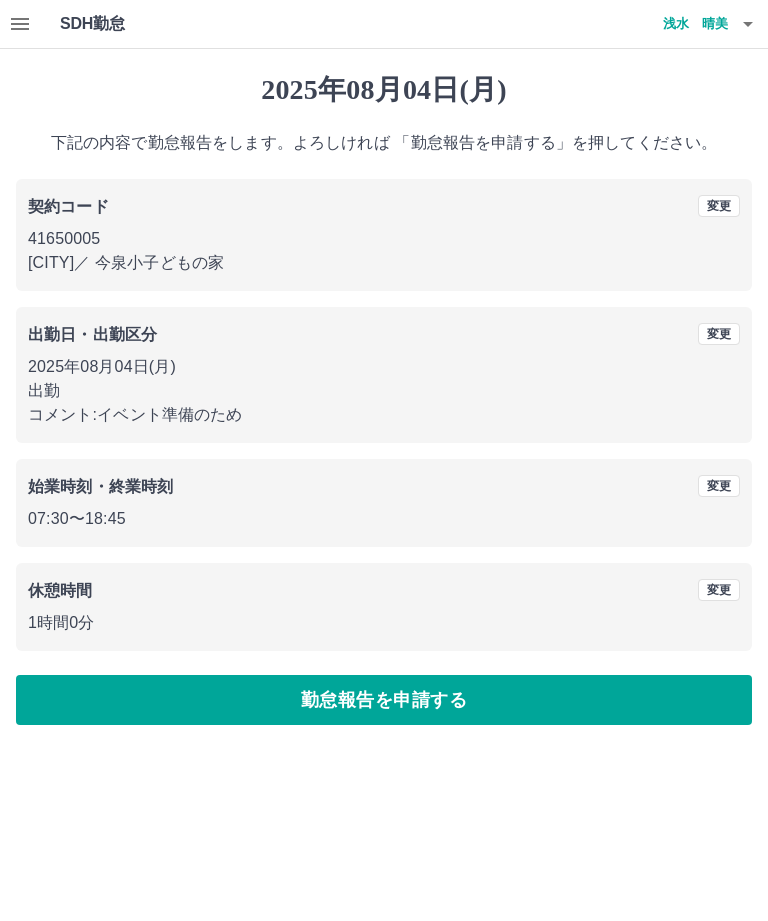 click on "勤怠報告を申請する" at bounding box center [384, 700] 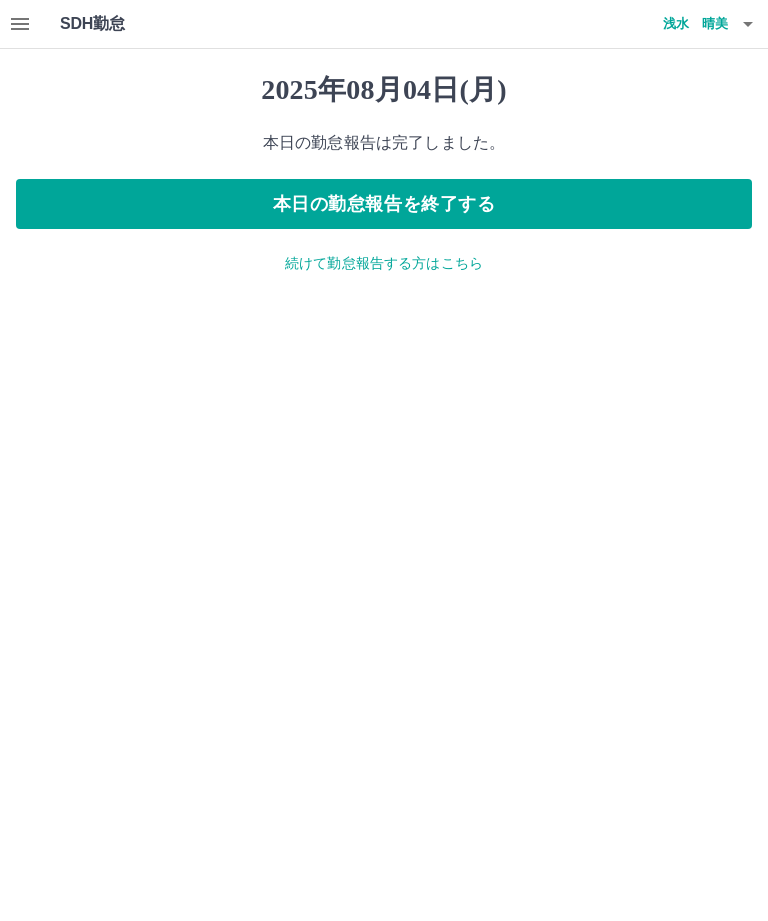click on "本日の勤怠報告を終了する" at bounding box center (384, 204) 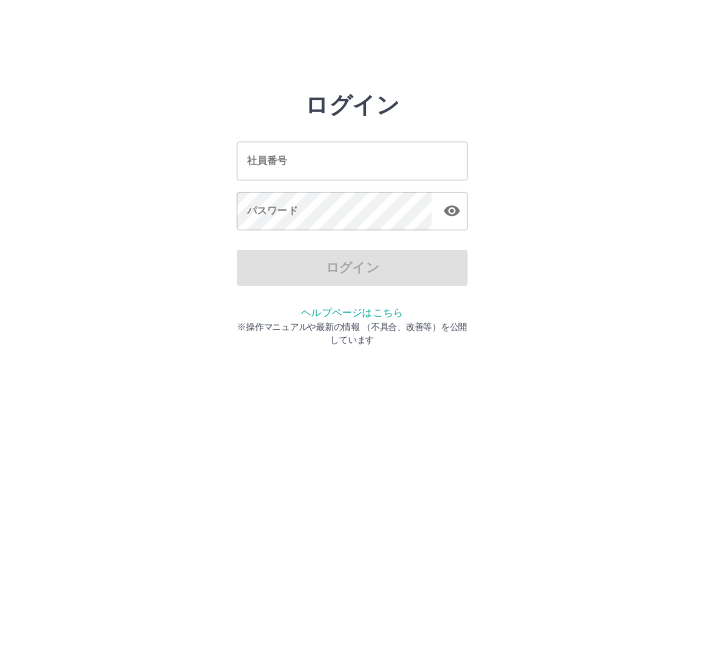 scroll, scrollTop: 0, scrollLeft: 0, axis: both 